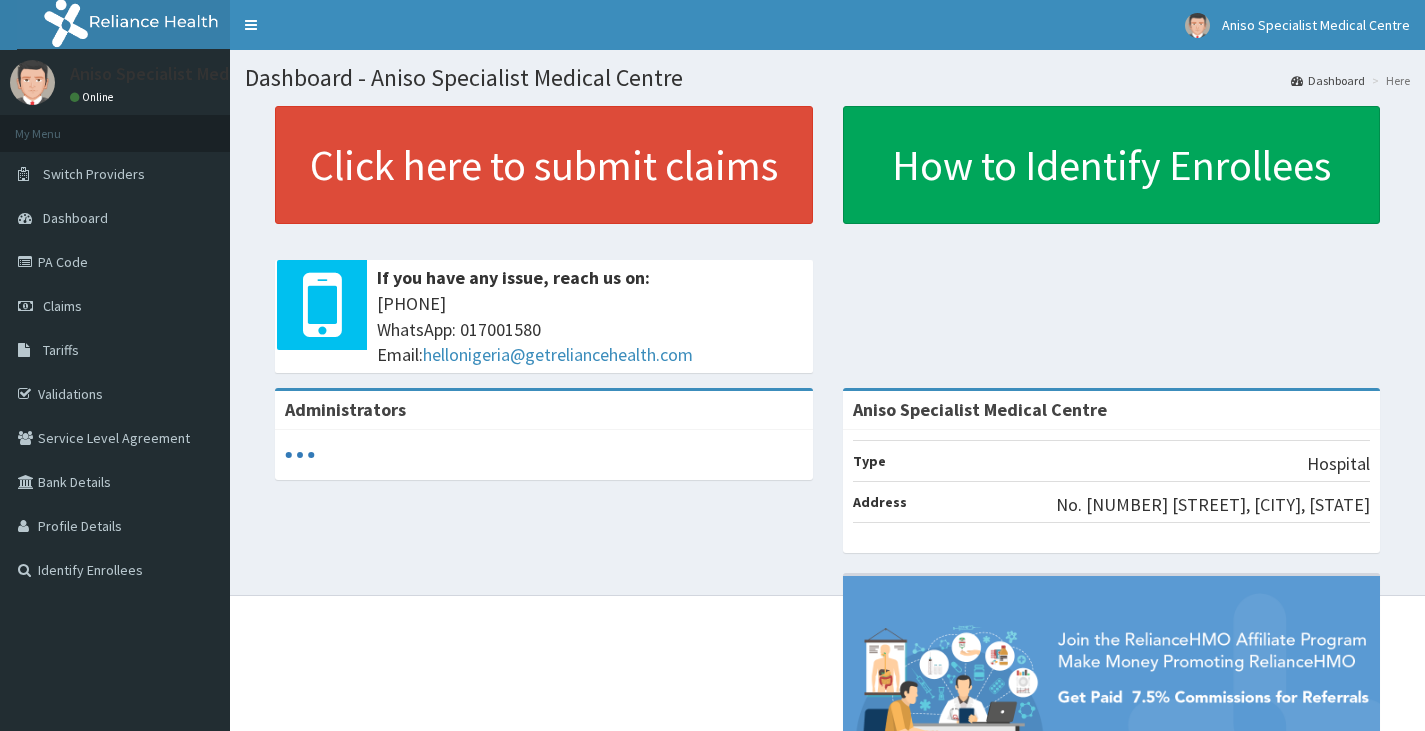 scroll, scrollTop: 0, scrollLeft: 0, axis: both 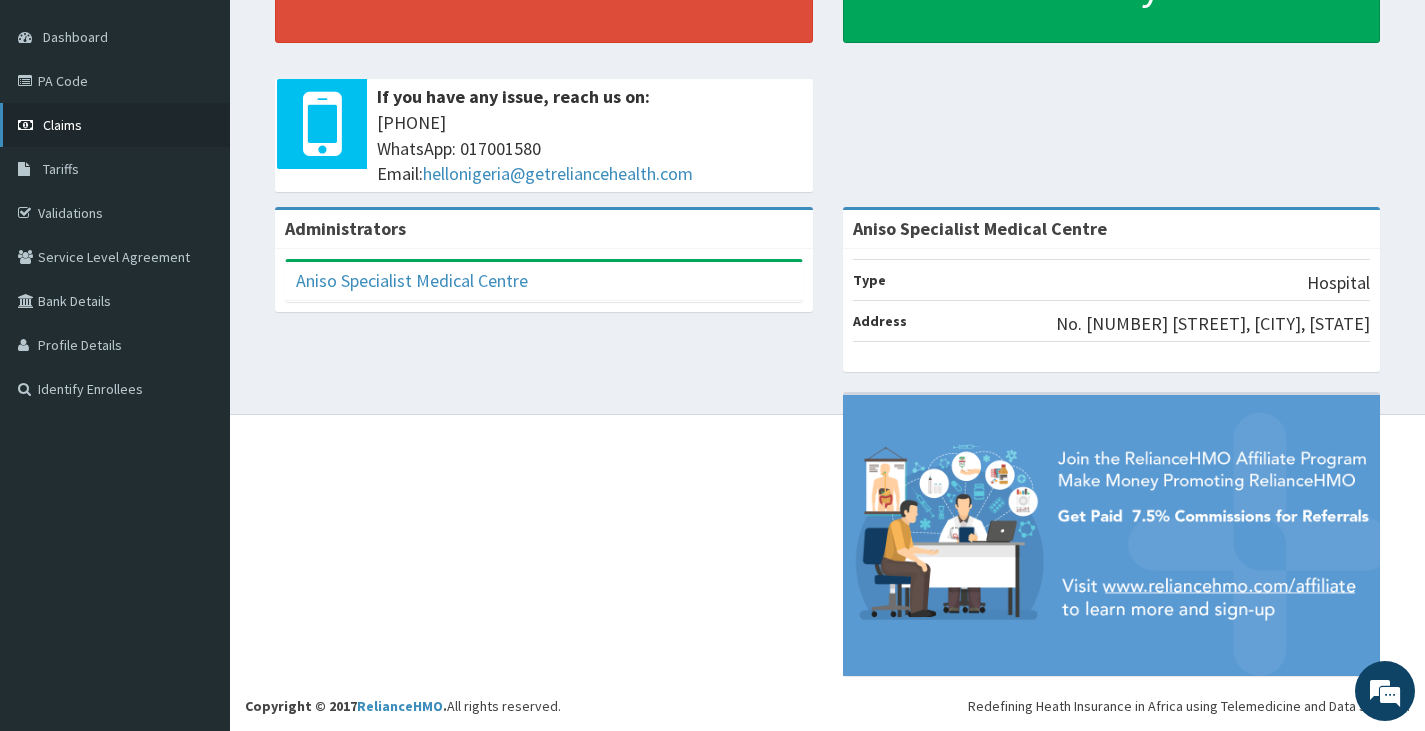 click on "Claims" at bounding box center [115, 125] 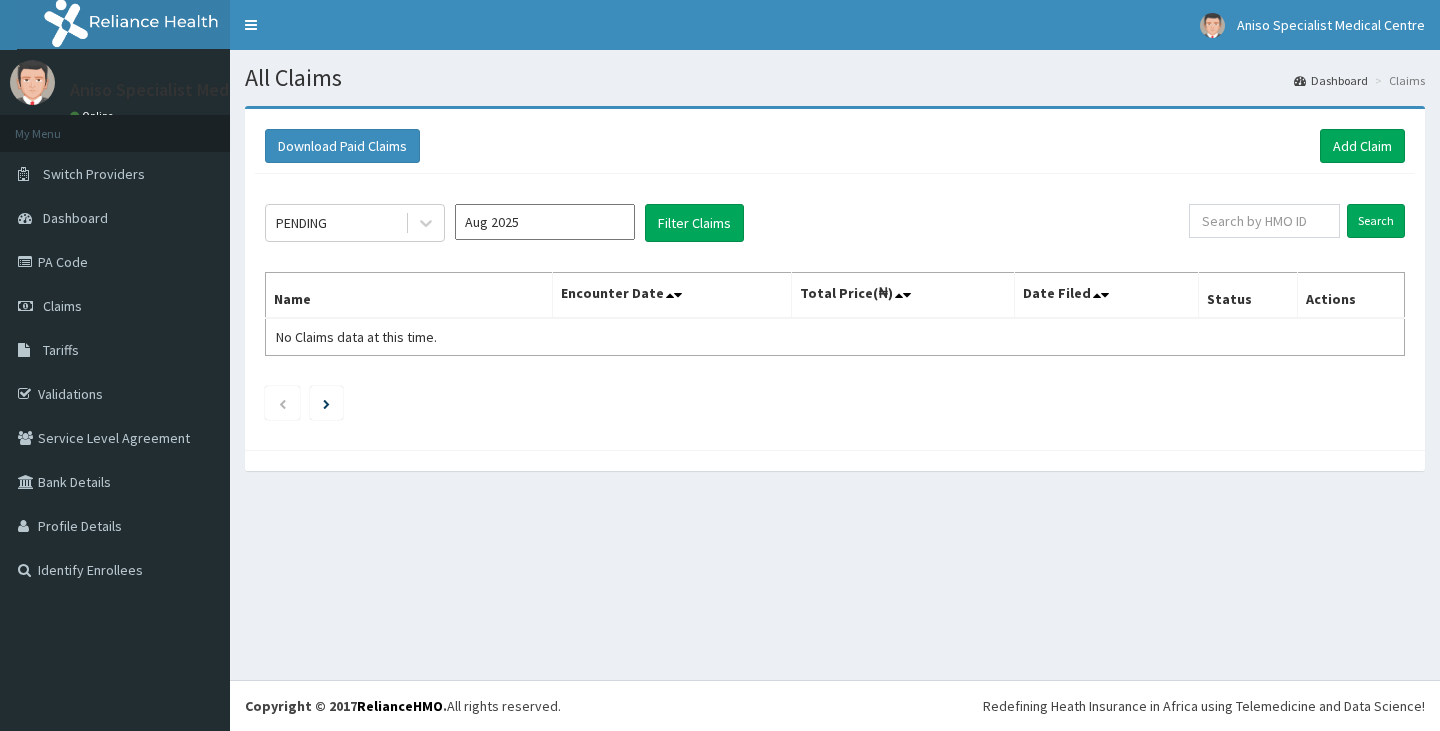 scroll, scrollTop: 0, scrollLeft: 0, axis: both 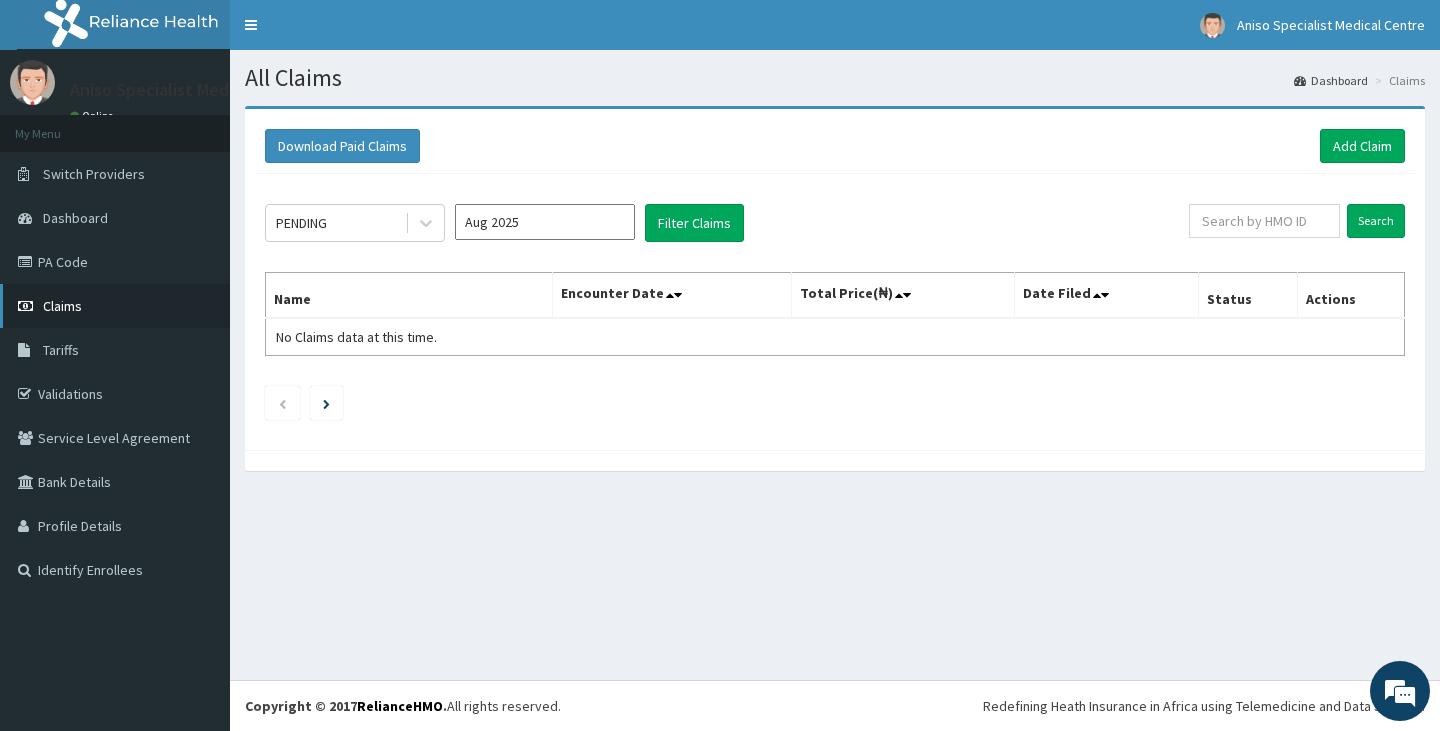 click on "Claims" at bounding box center [62, 306] 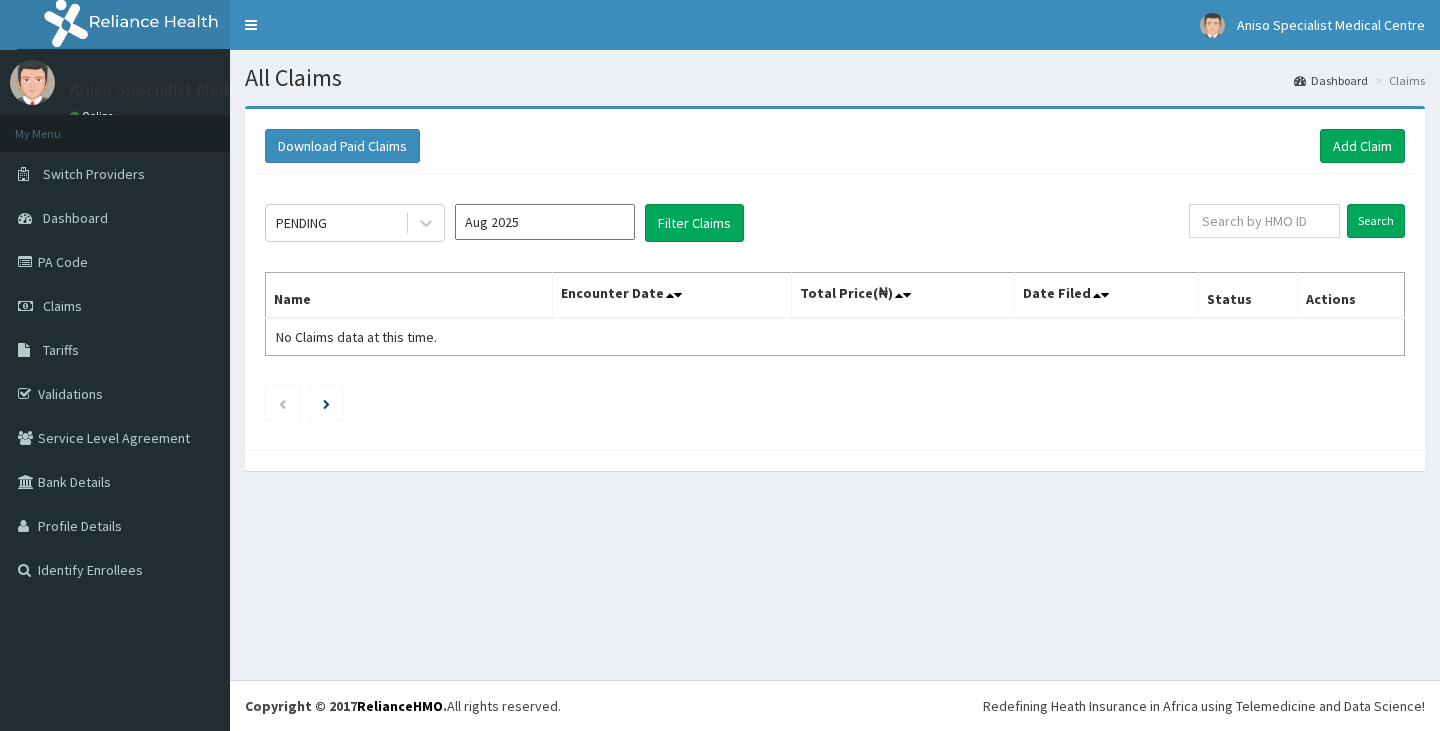 scroll, scrollTop: 0, scrollLeft: 0, axis: both 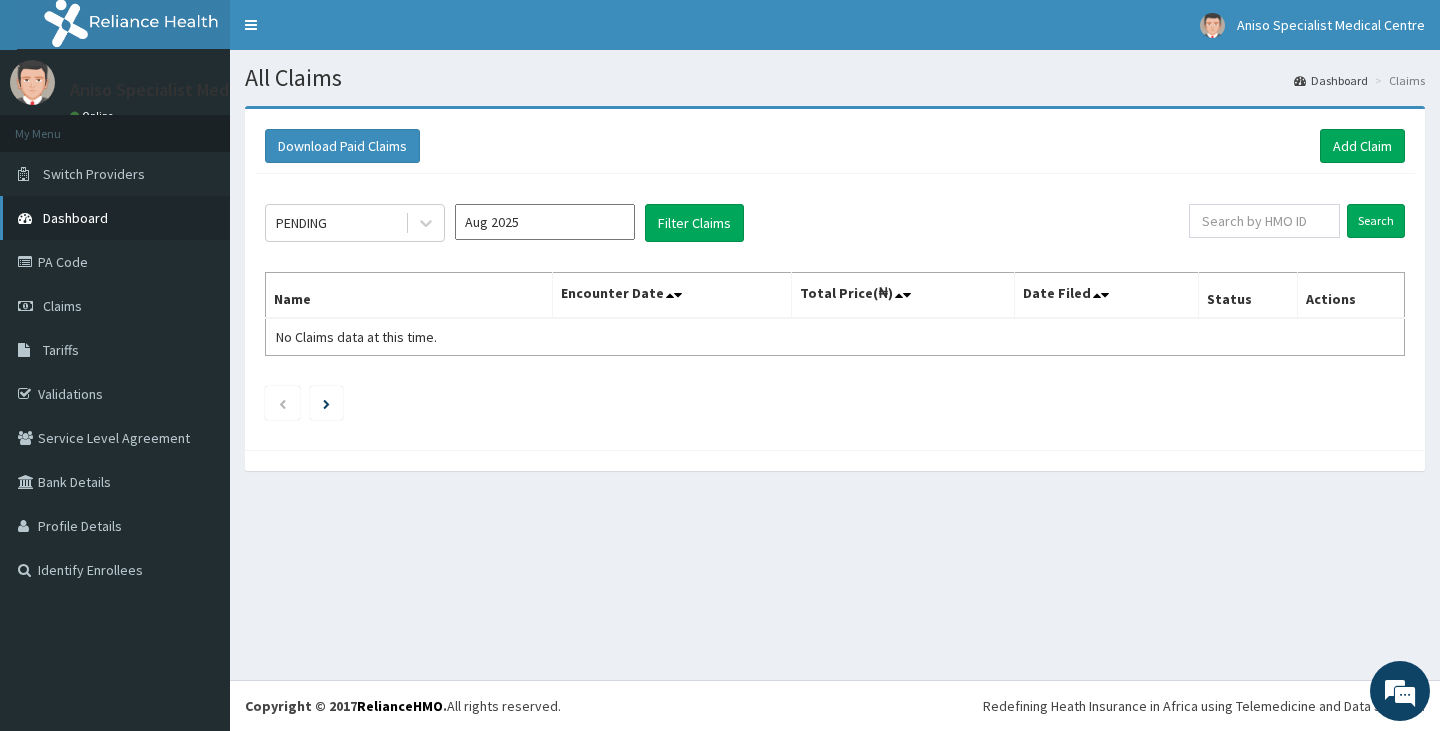 click on "Dashboard" at bounding box center [75, 218] 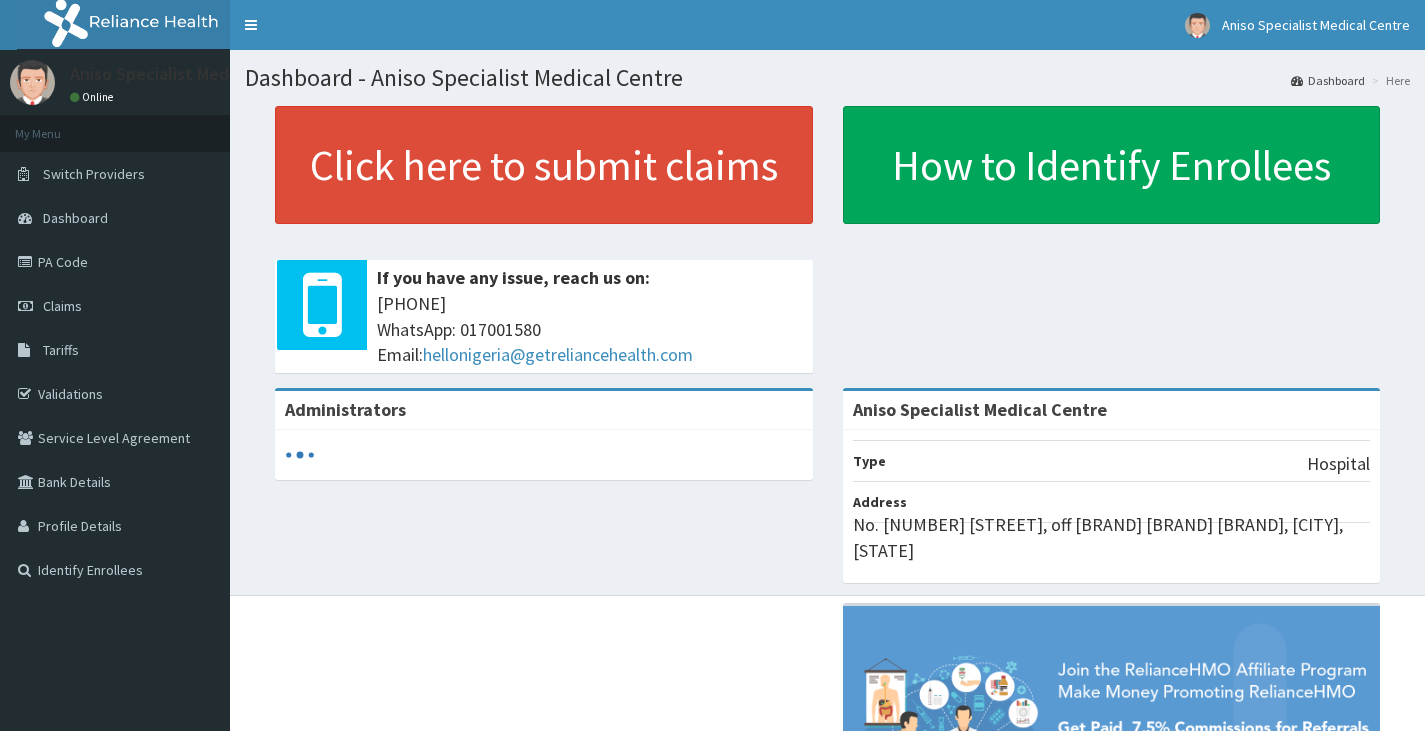scroll, scrollTop: 0, scrollLeft: 0, axis: both 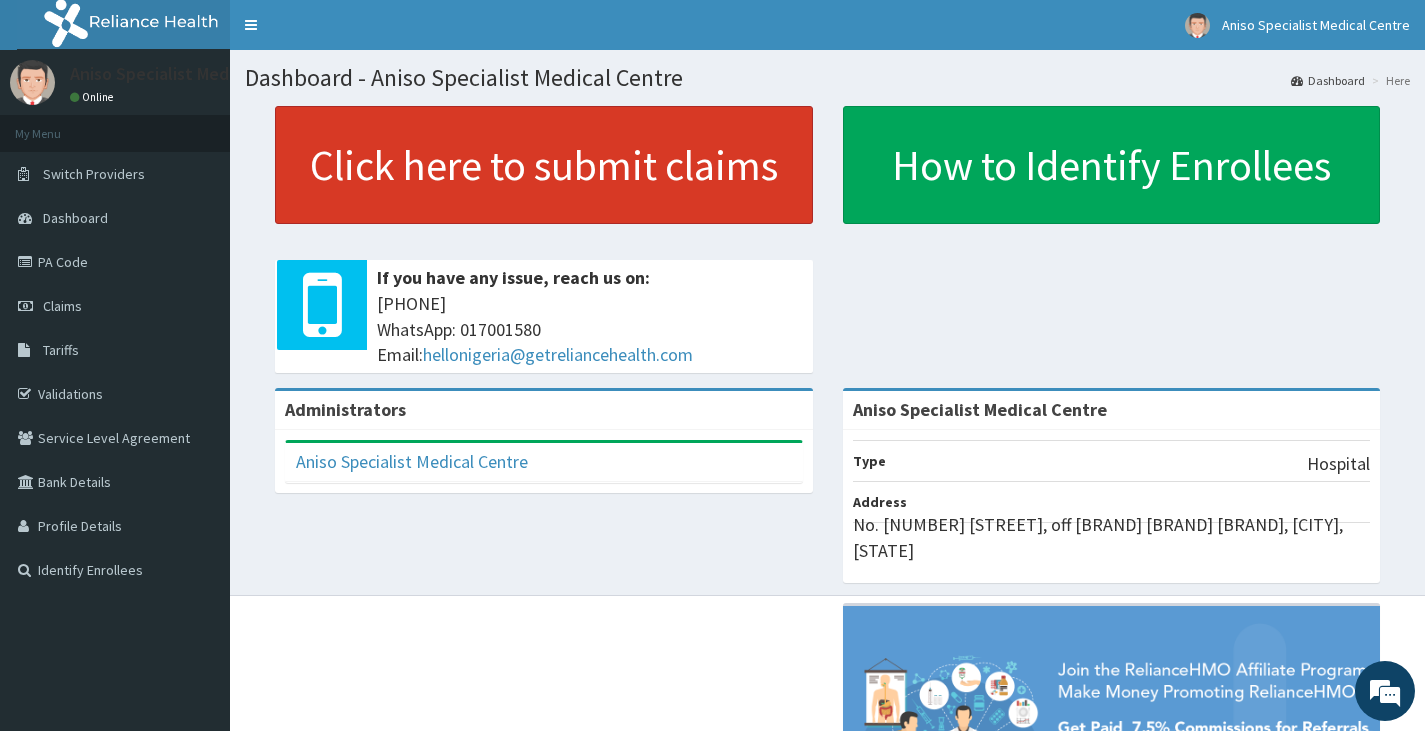 click on "Click here to submit claims" at bounding box center (544, 165) 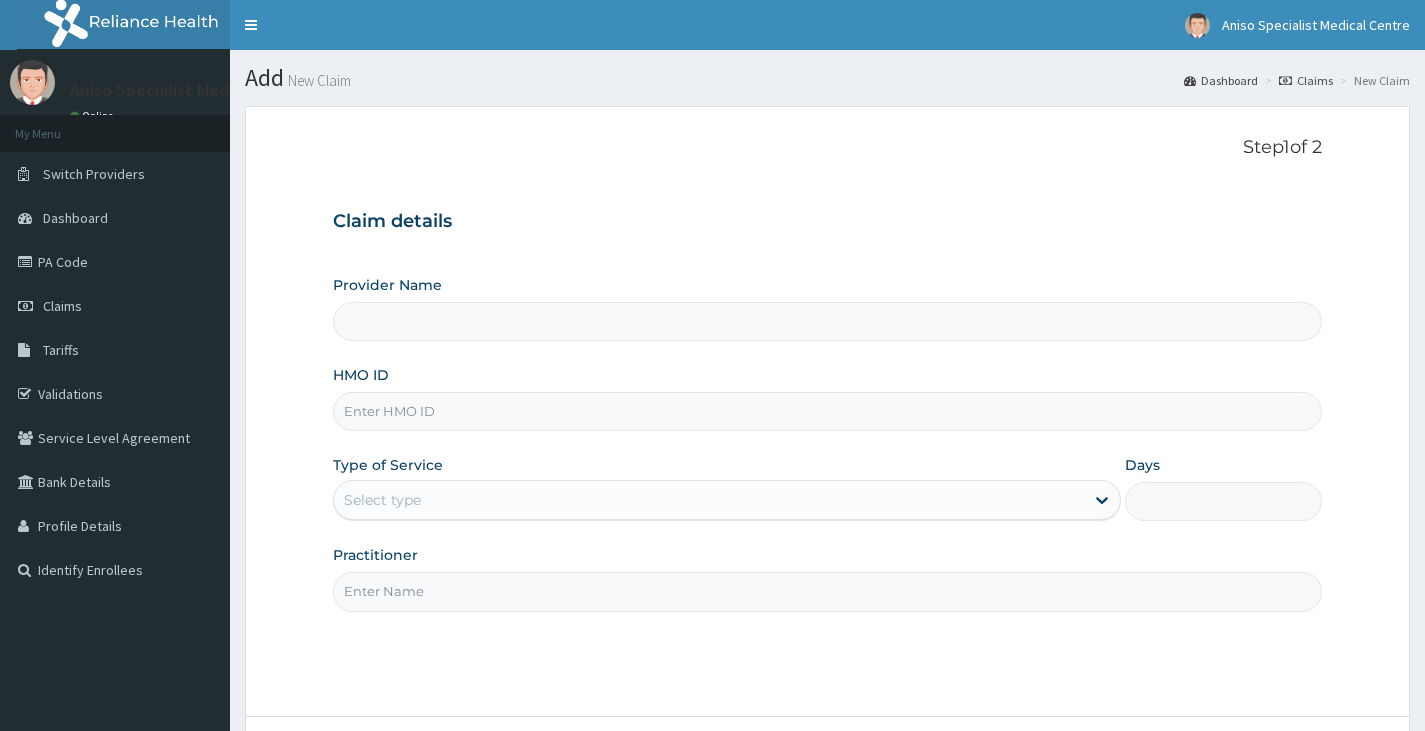 scroll, scrollTop: 0, scrollLeft: 0, axis: both 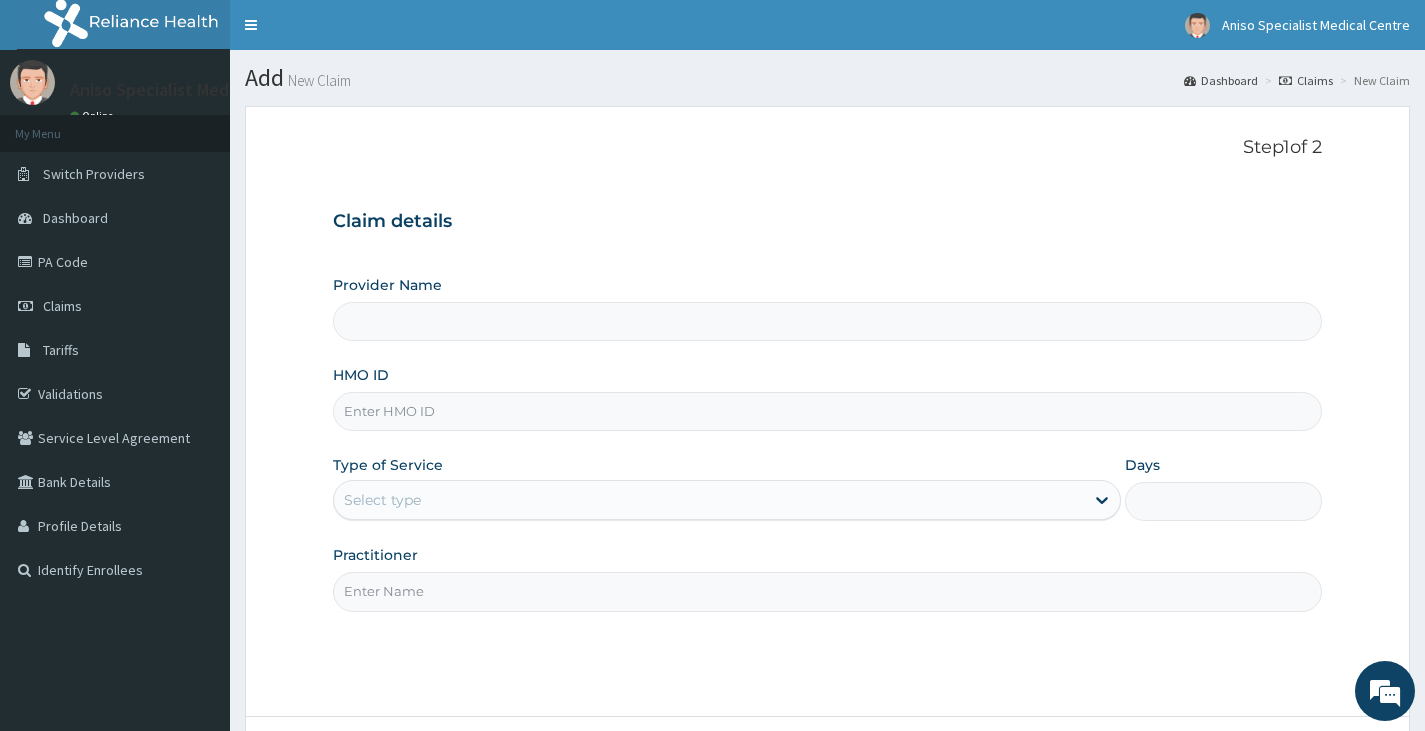 type on "Aniso Specialist Medical Centre" 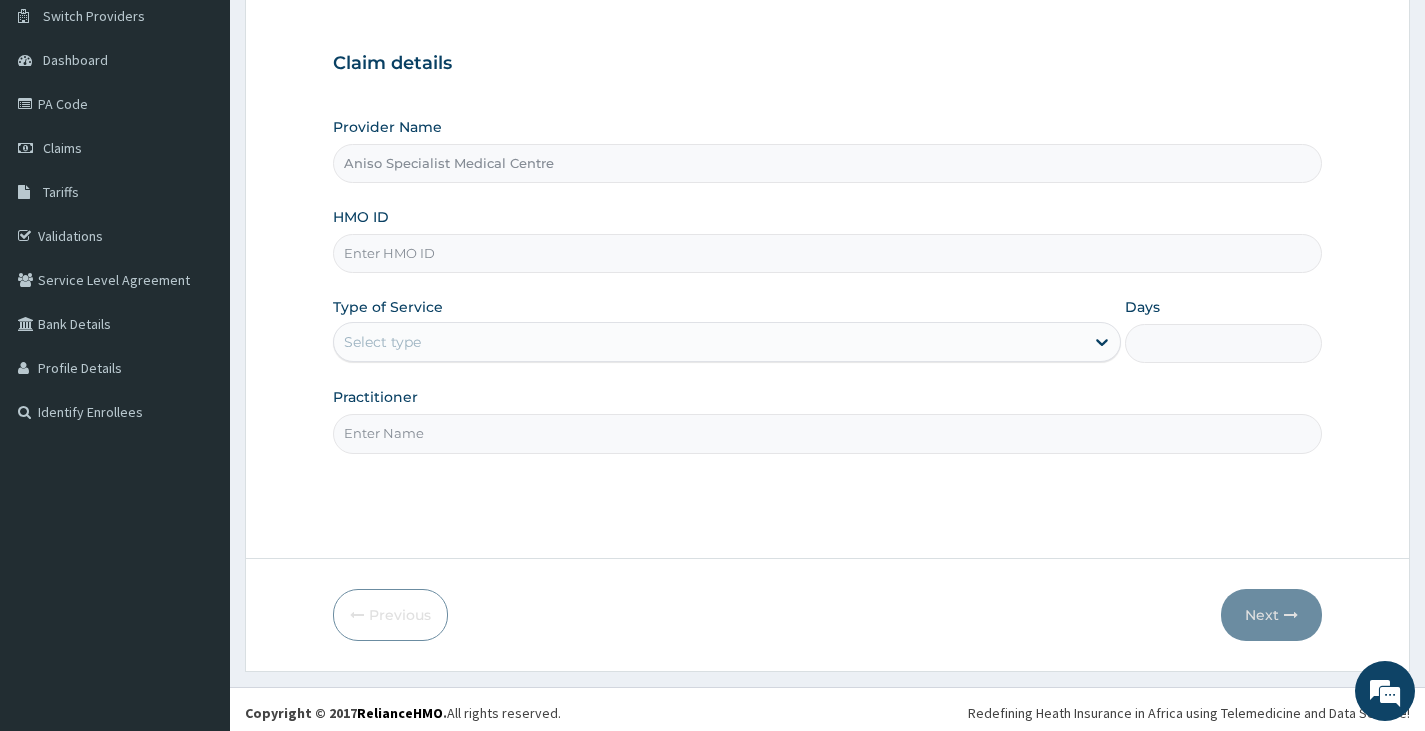 scroll, scrollTop: 165, scrollLeft: 0, axis: vertical 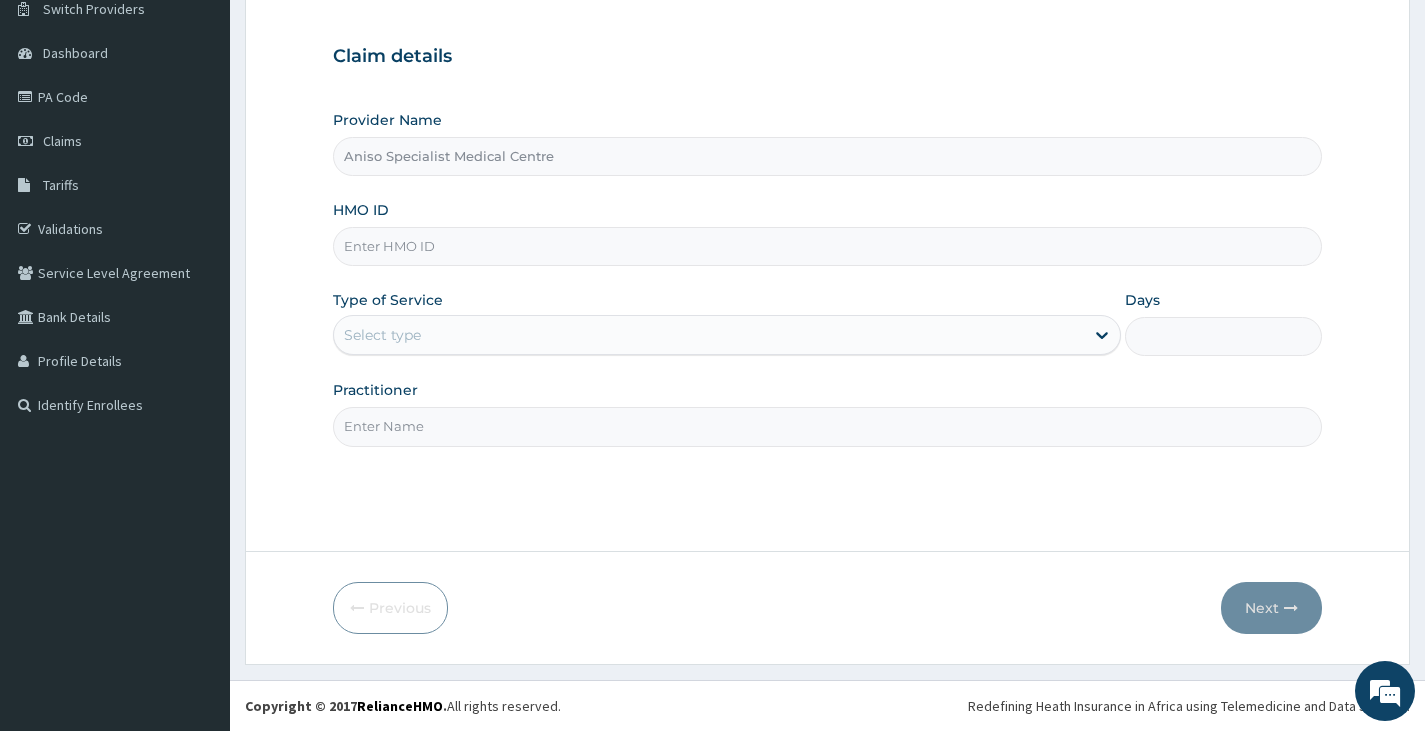 click on "HMO ID" at bounding box center (827, 246) 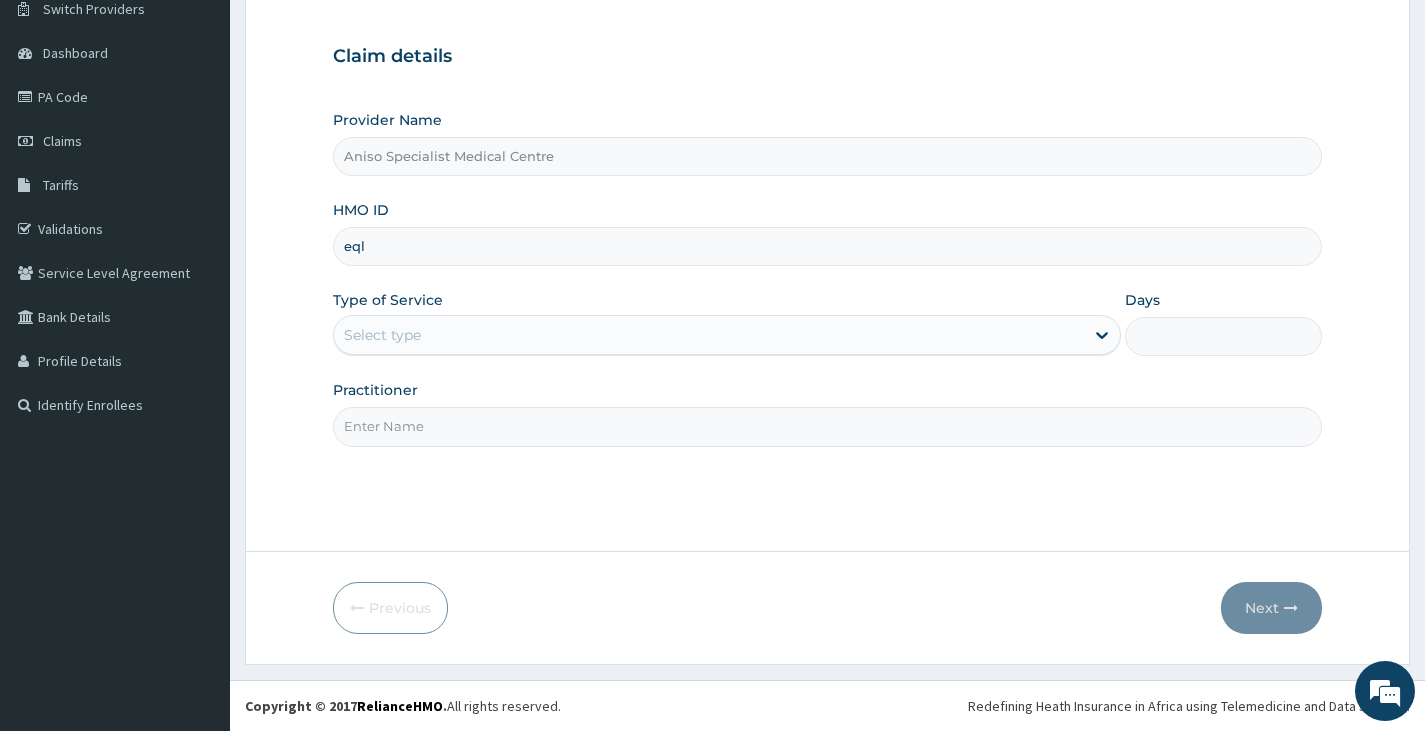 type on "EQL/10036/C" 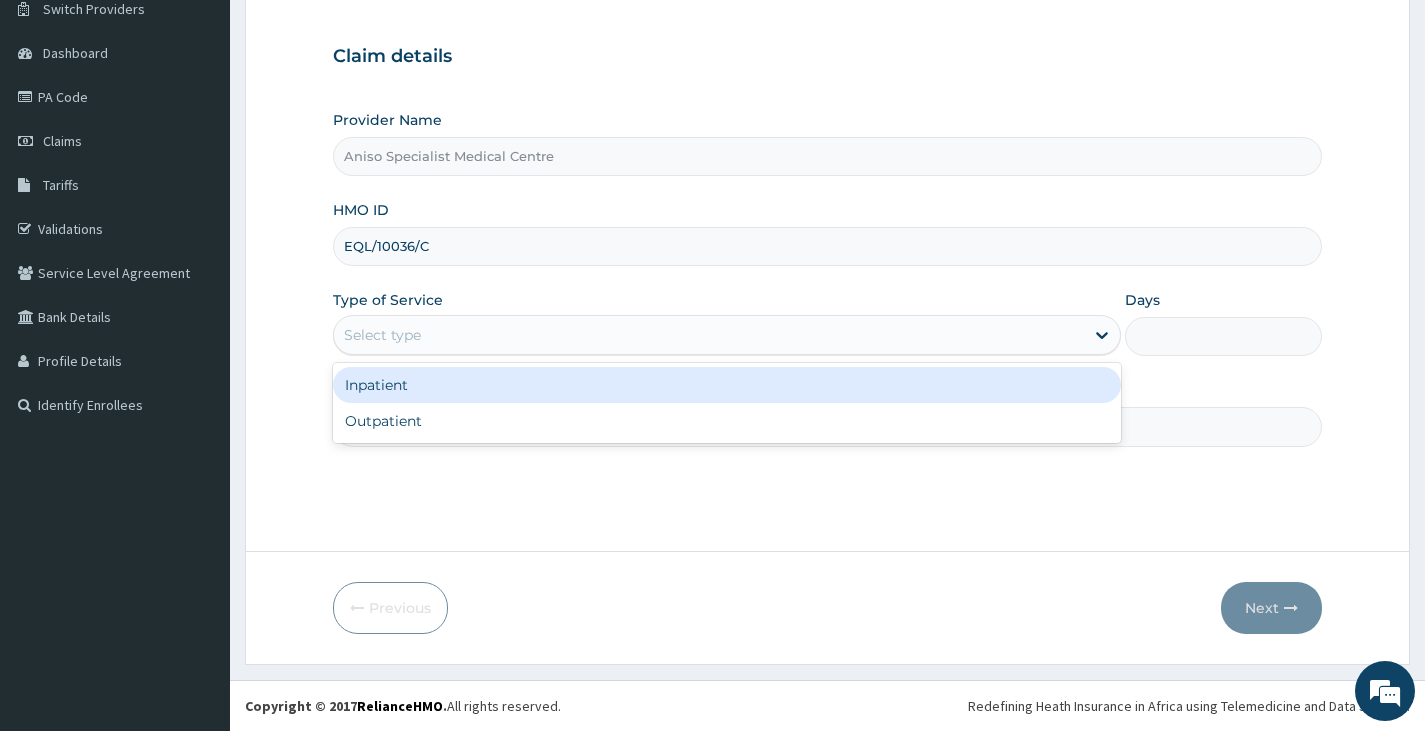 click on "Select type" at bounding box center (382, 335) 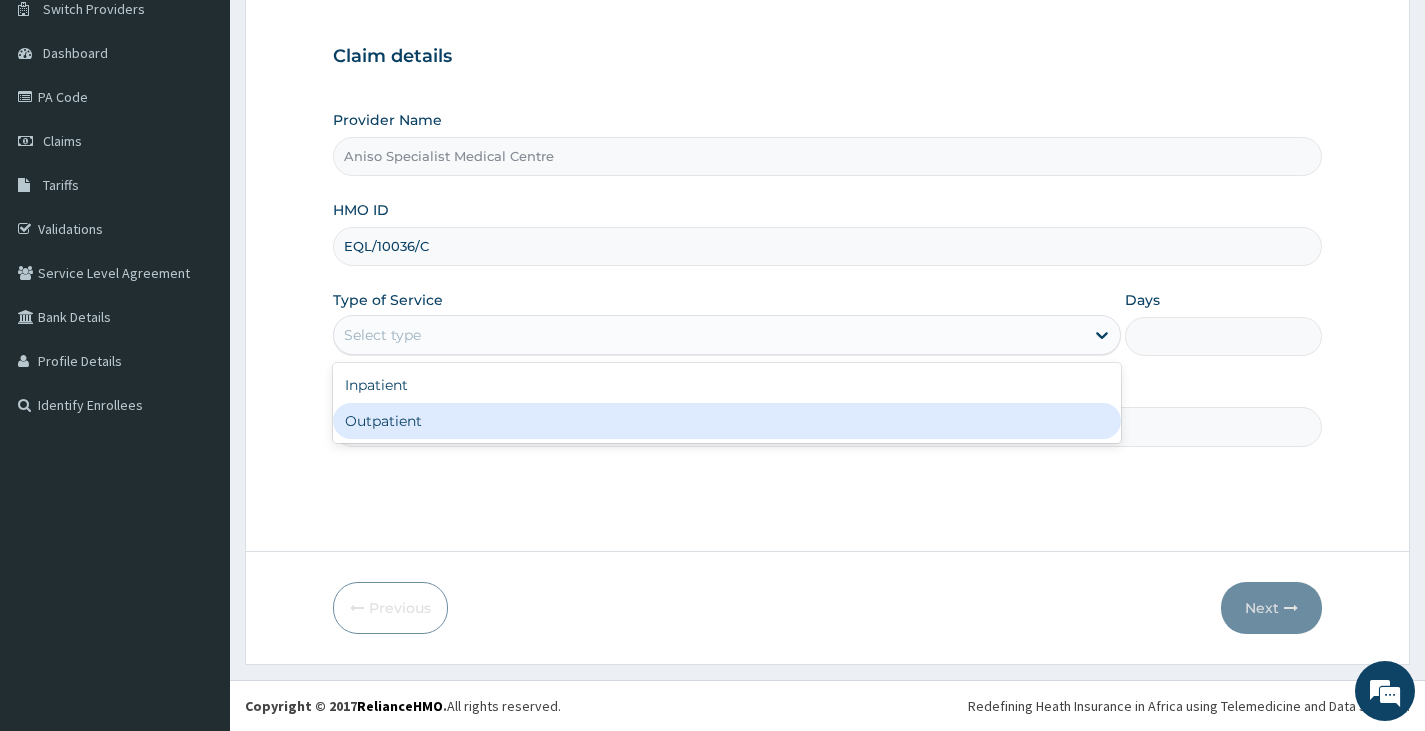 click on "Outpatient" at bounding box center [727, 421] 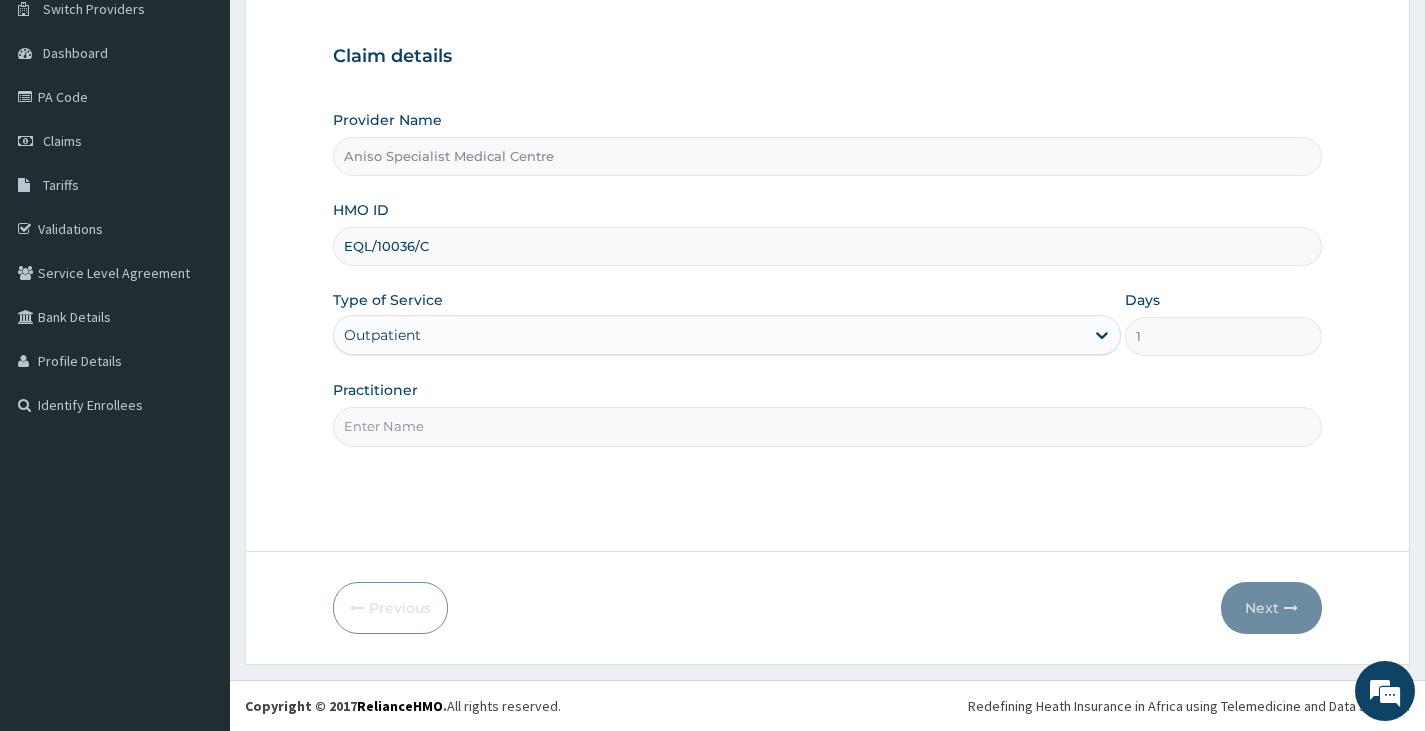 click on "Practitioner" at bounding box center [827, 426] 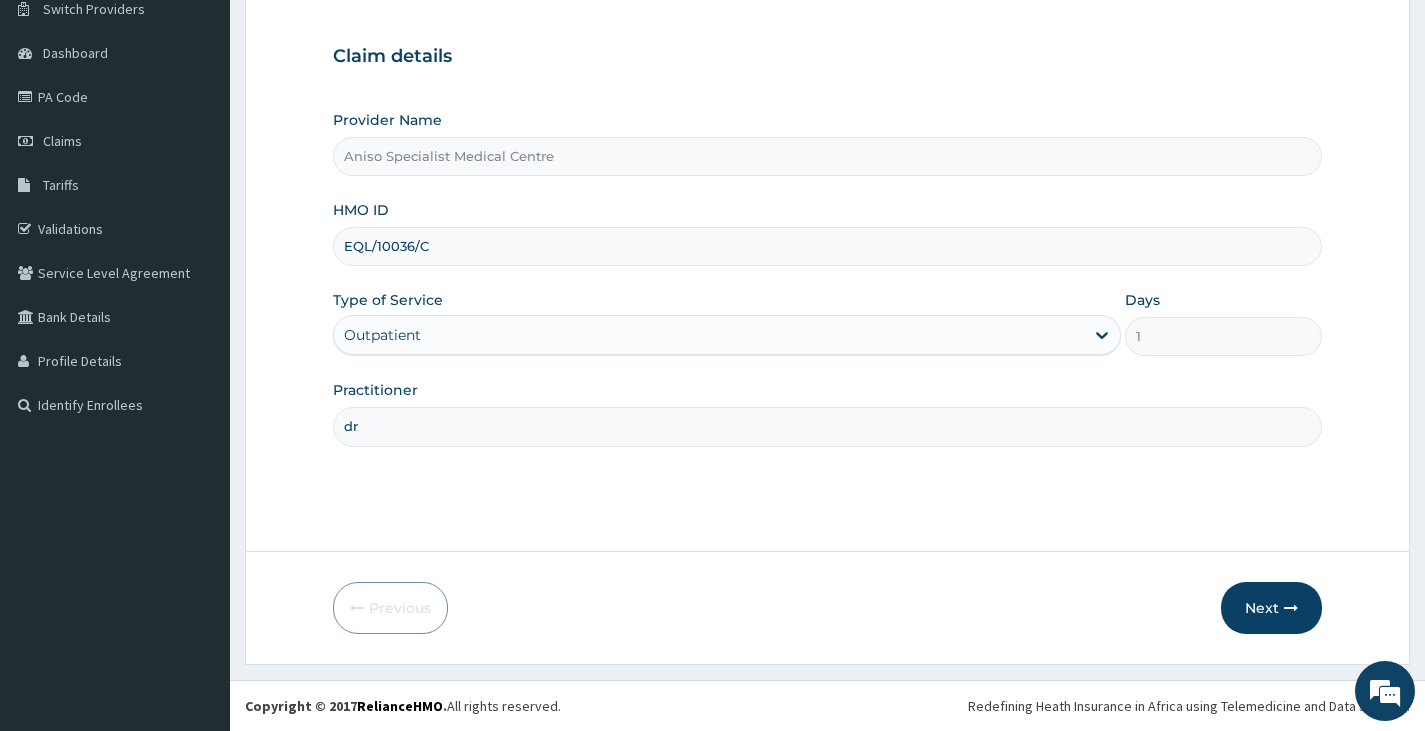 type on "d" 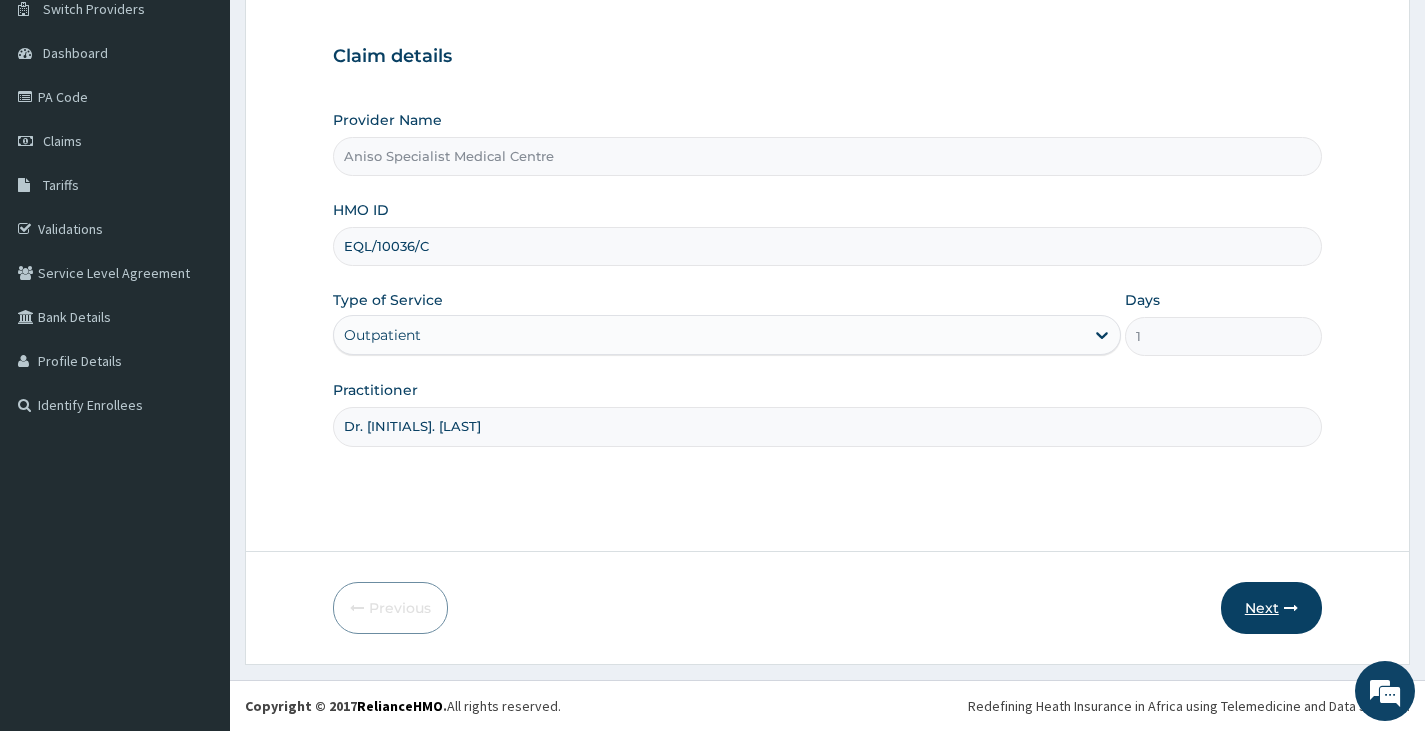 type on "Dr. [INITIALS]. [LAST]" 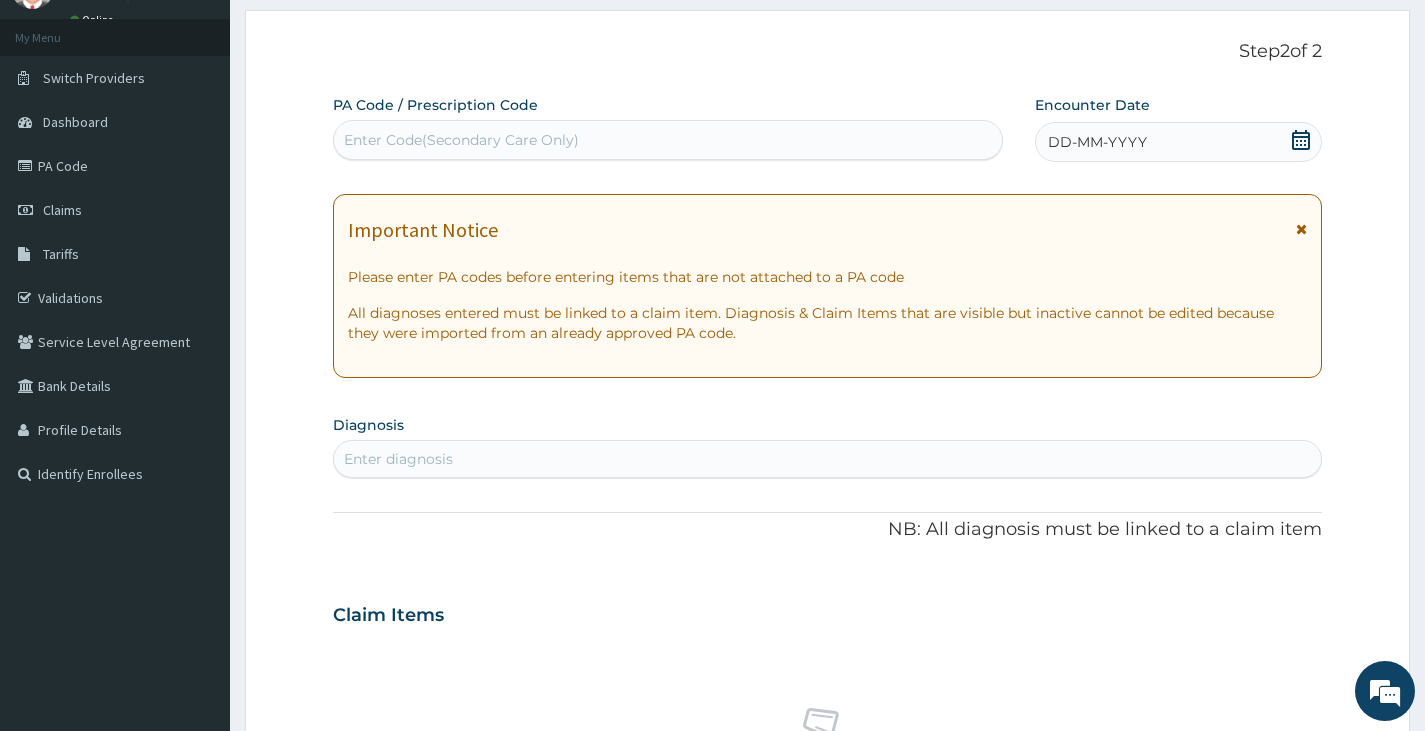 scroll, scrollTop: 0, scrollLeft: 0, axis: both 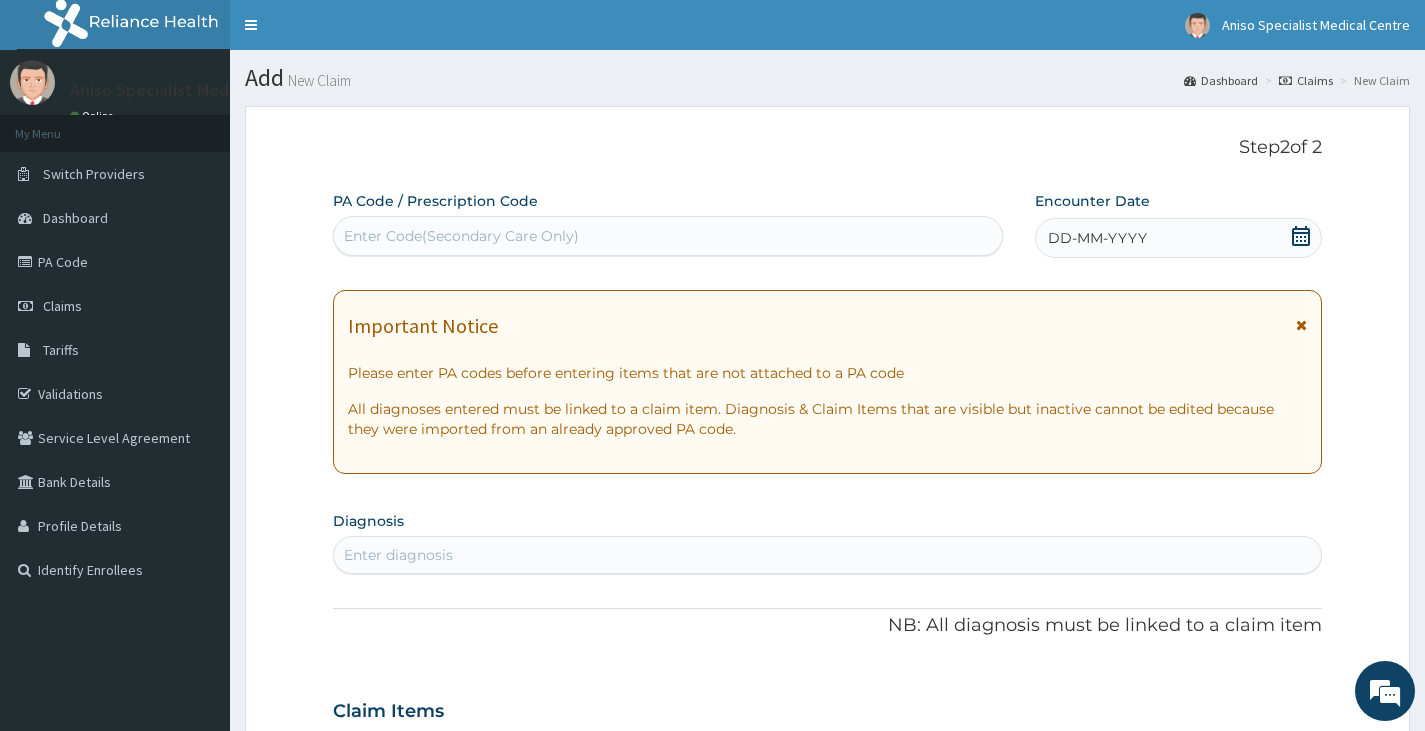 click on "Enter Code(Secondary Care Only)" at bounding box center [461, 236] 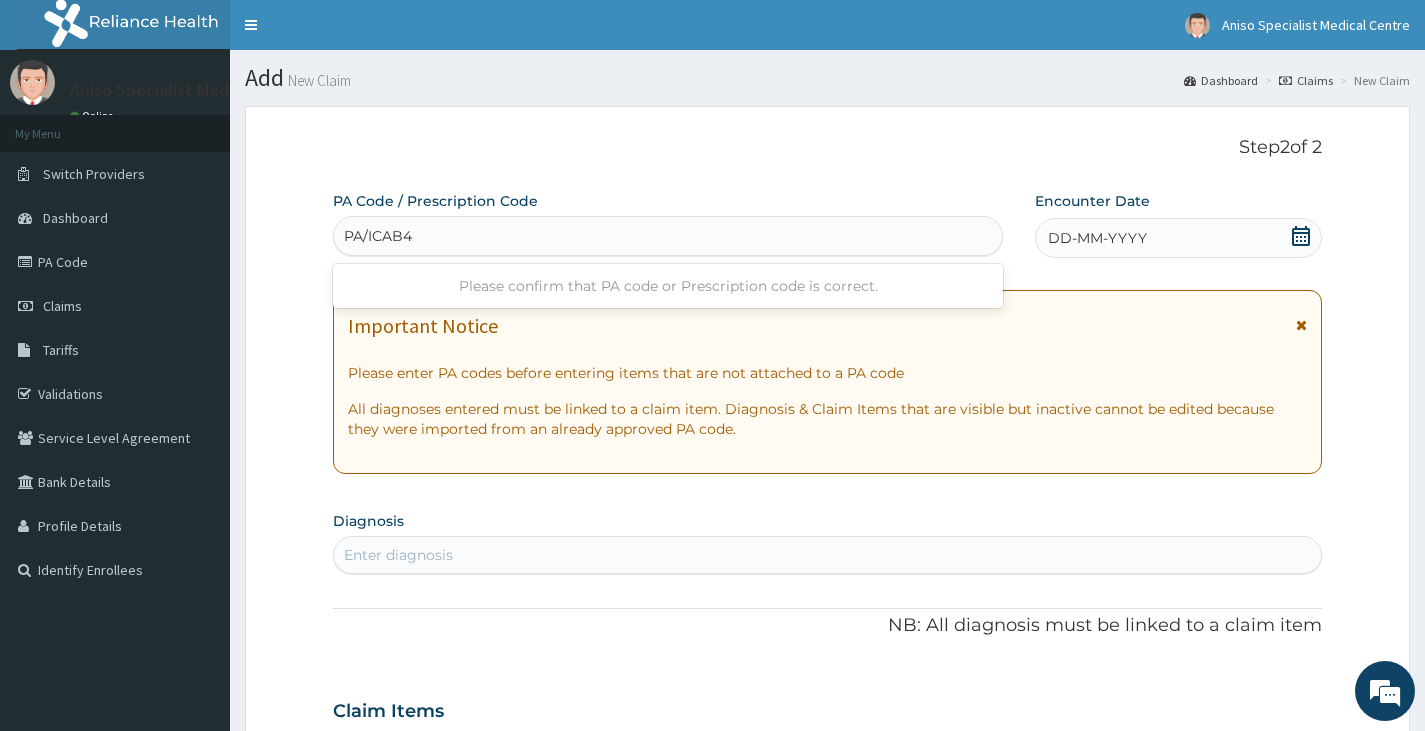 type on "PA/ICAB49" 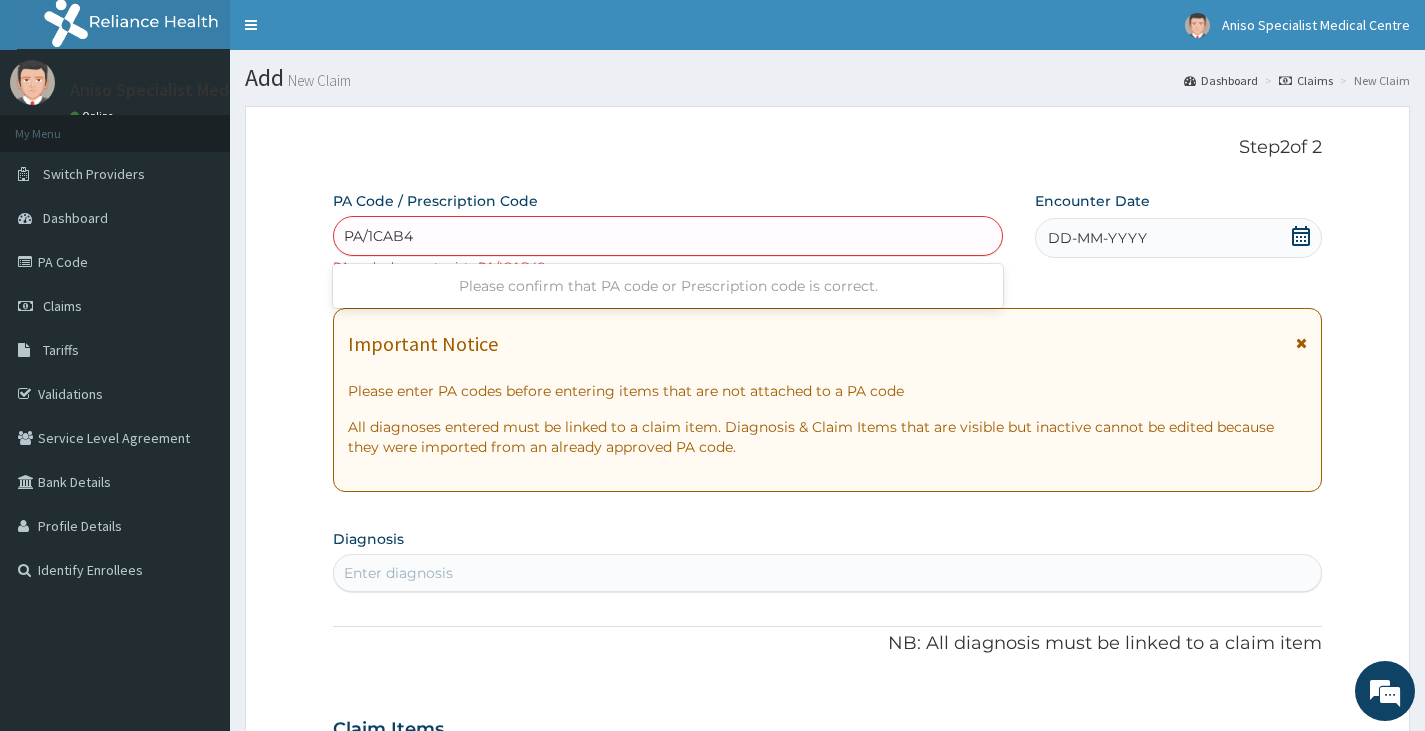 type on "PA/1CAB4D" 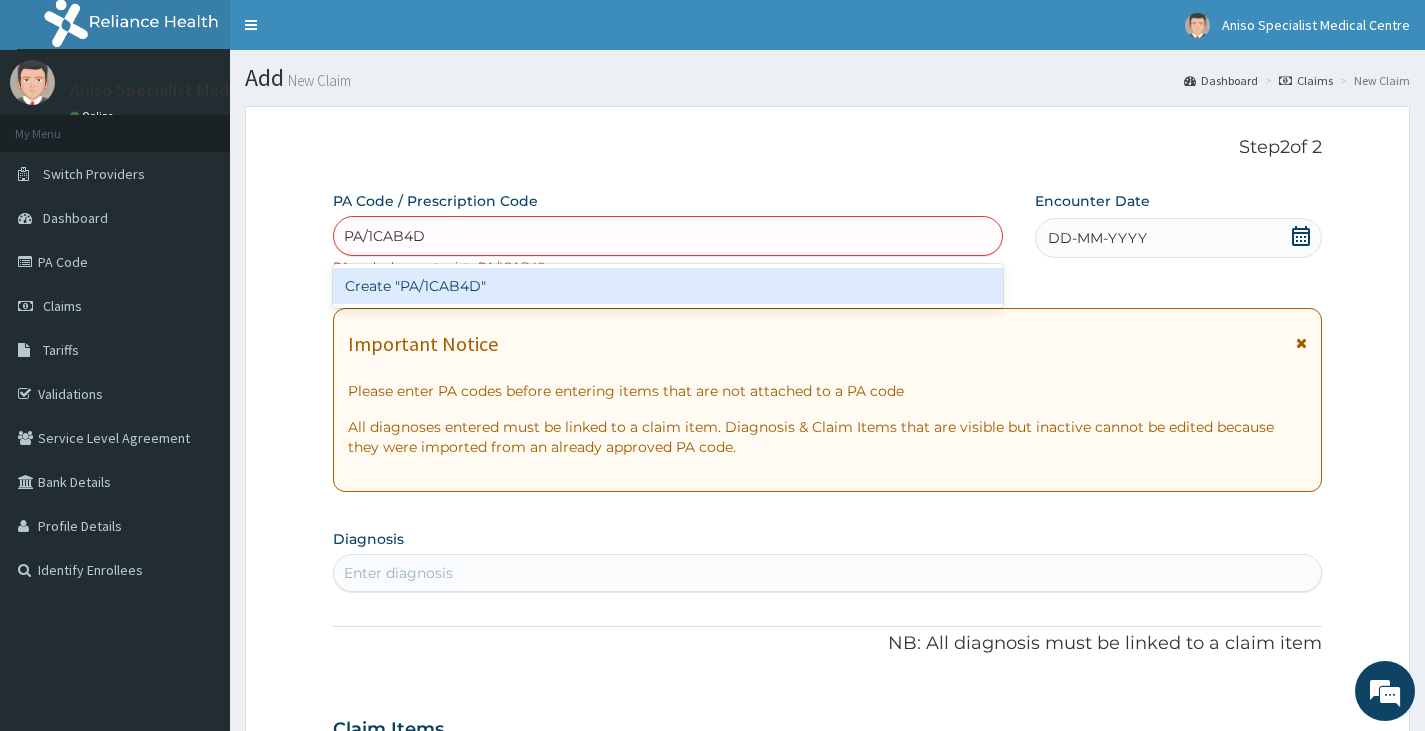 type 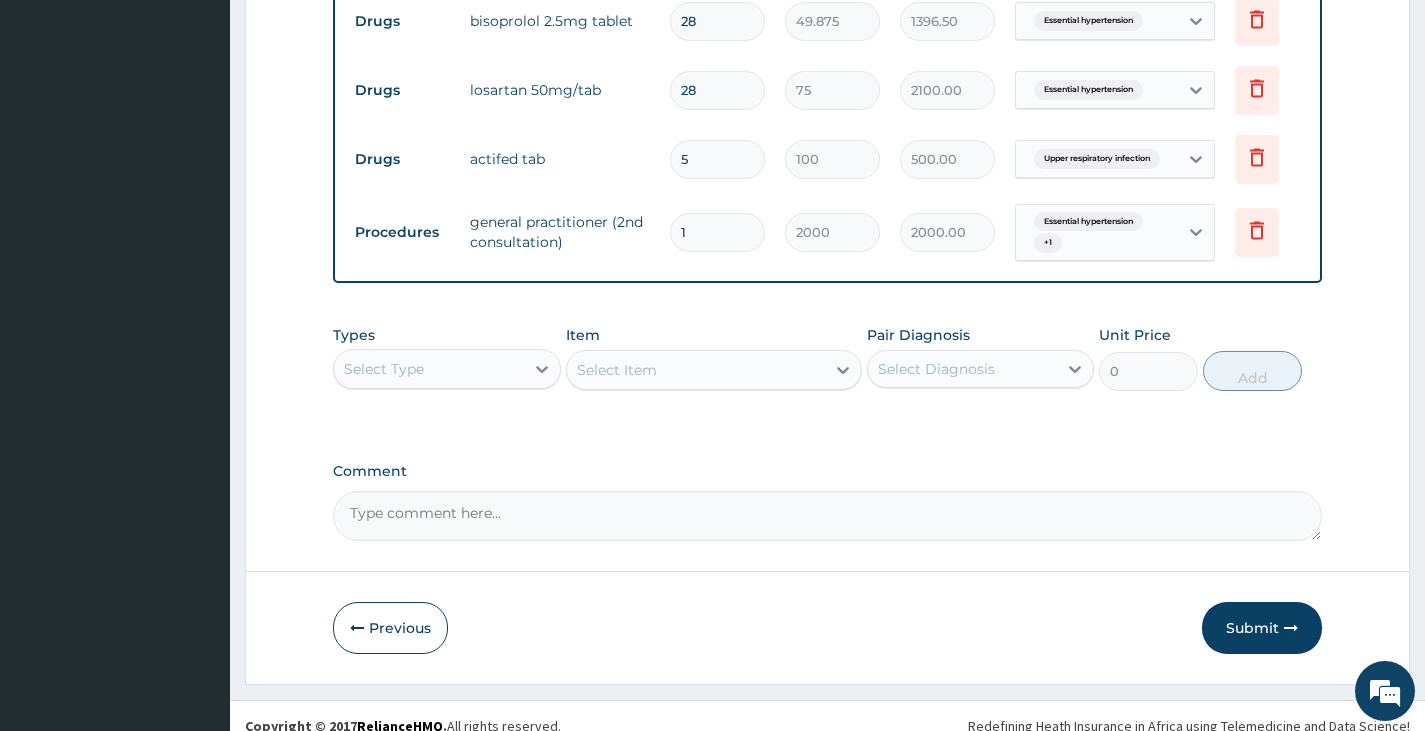 scroll, scrollTop: 846, scrollLeft: 0, axis: vertical 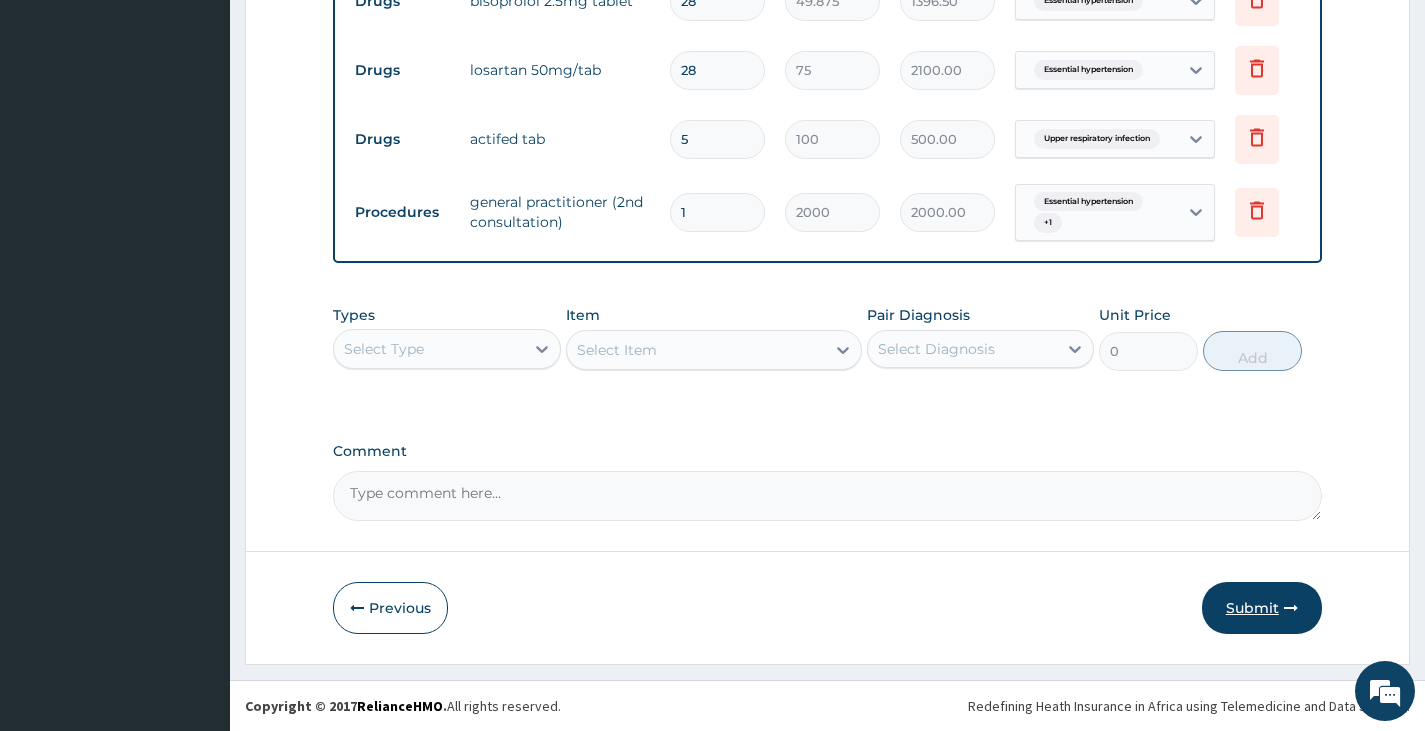 click on "Submit" at bounding box center [1262, 608] 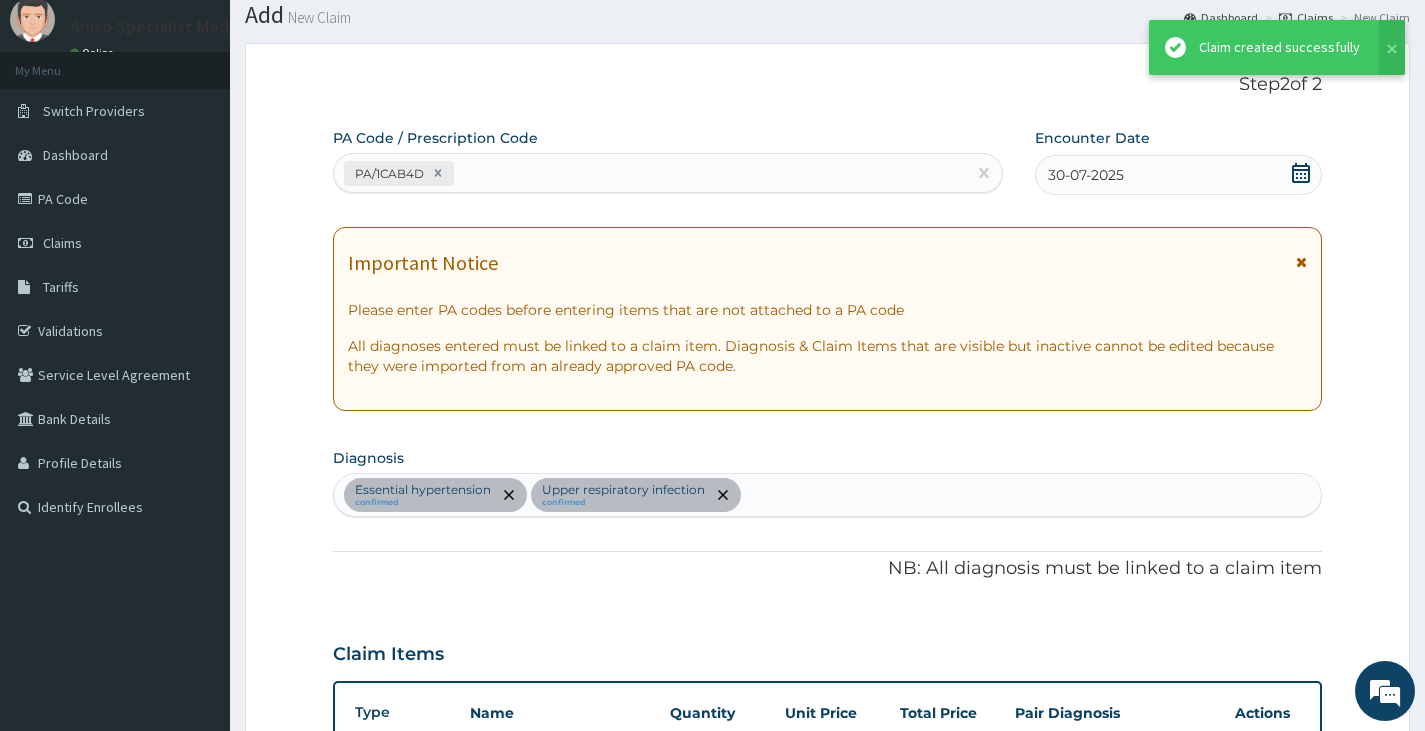 scroll, scrollTop: 846, scrollLeft: 0, axis: vertical 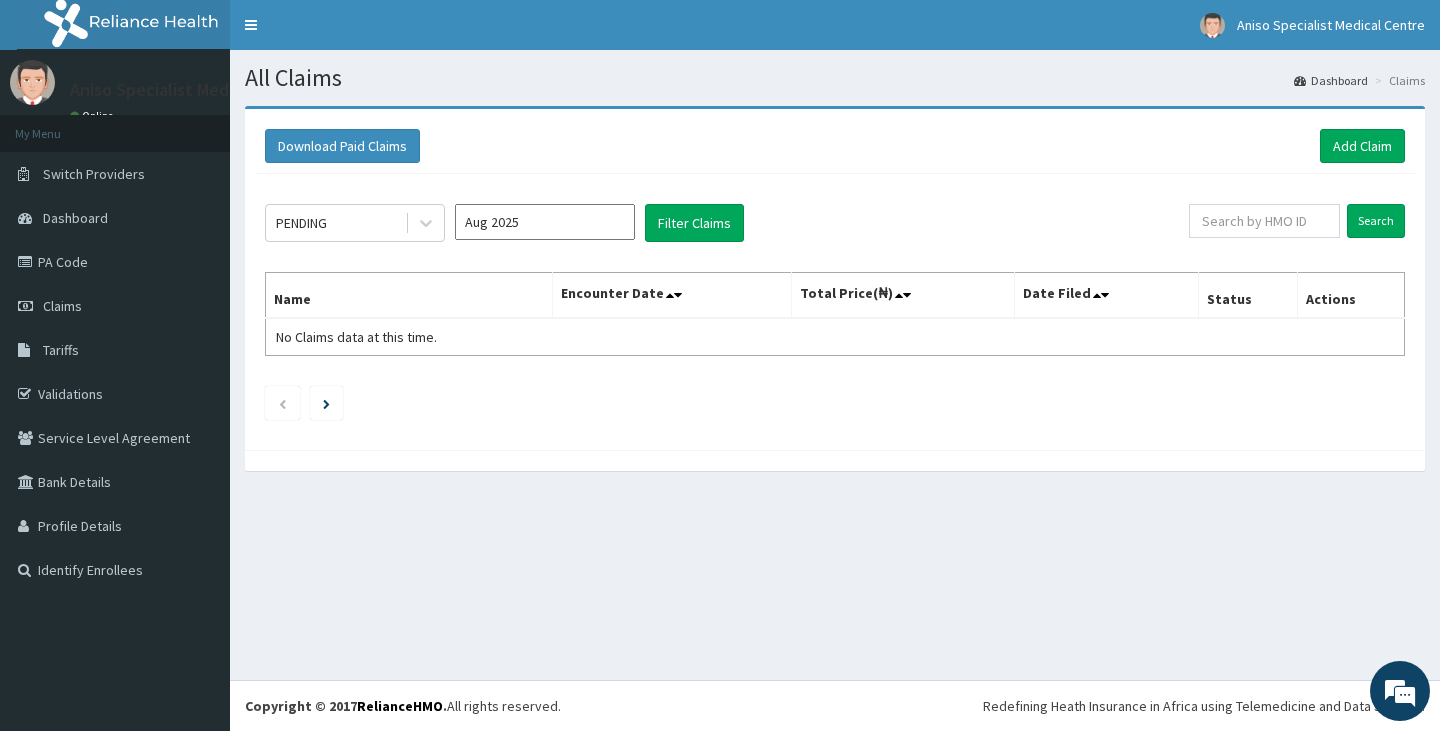 click on "Aug 2025" at bounding box center [545, 222] 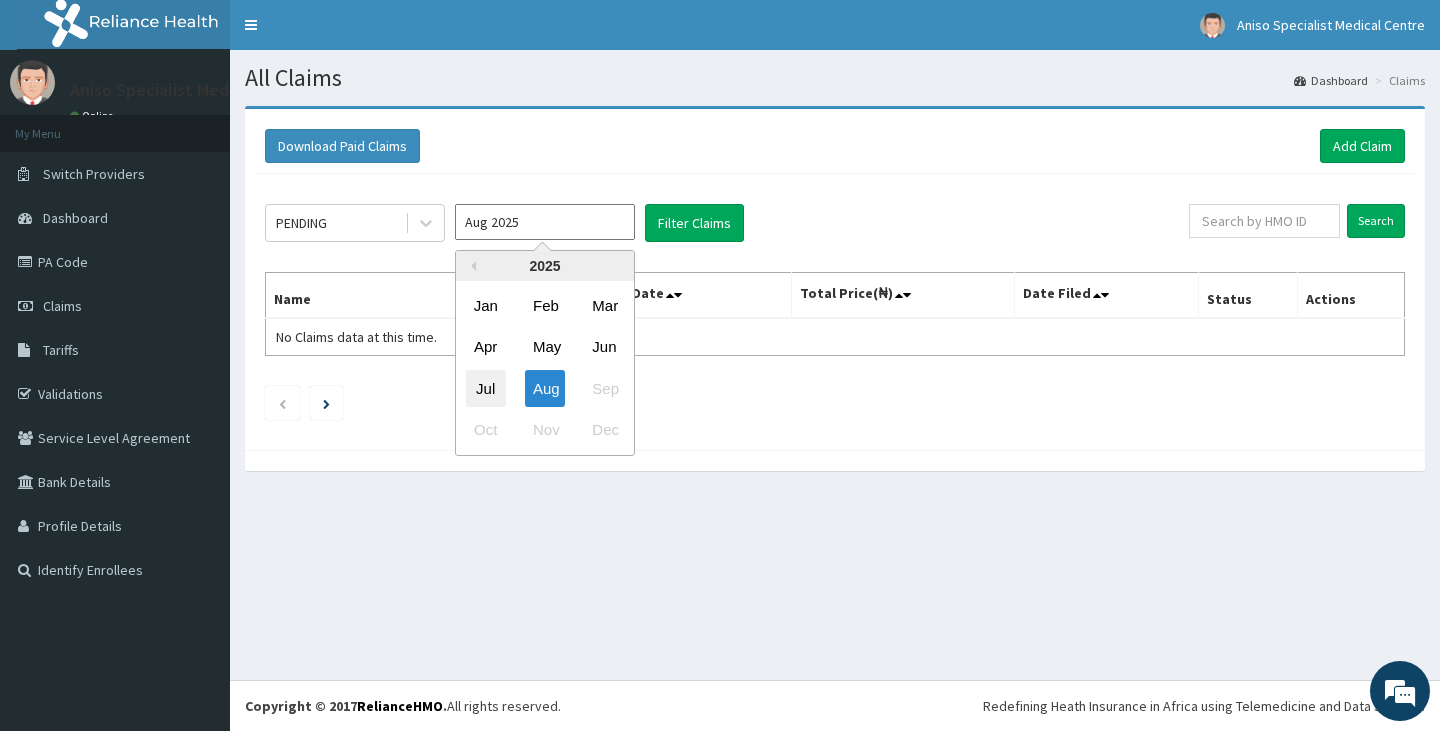 click on "Jul" at bounding box center [486, 388] 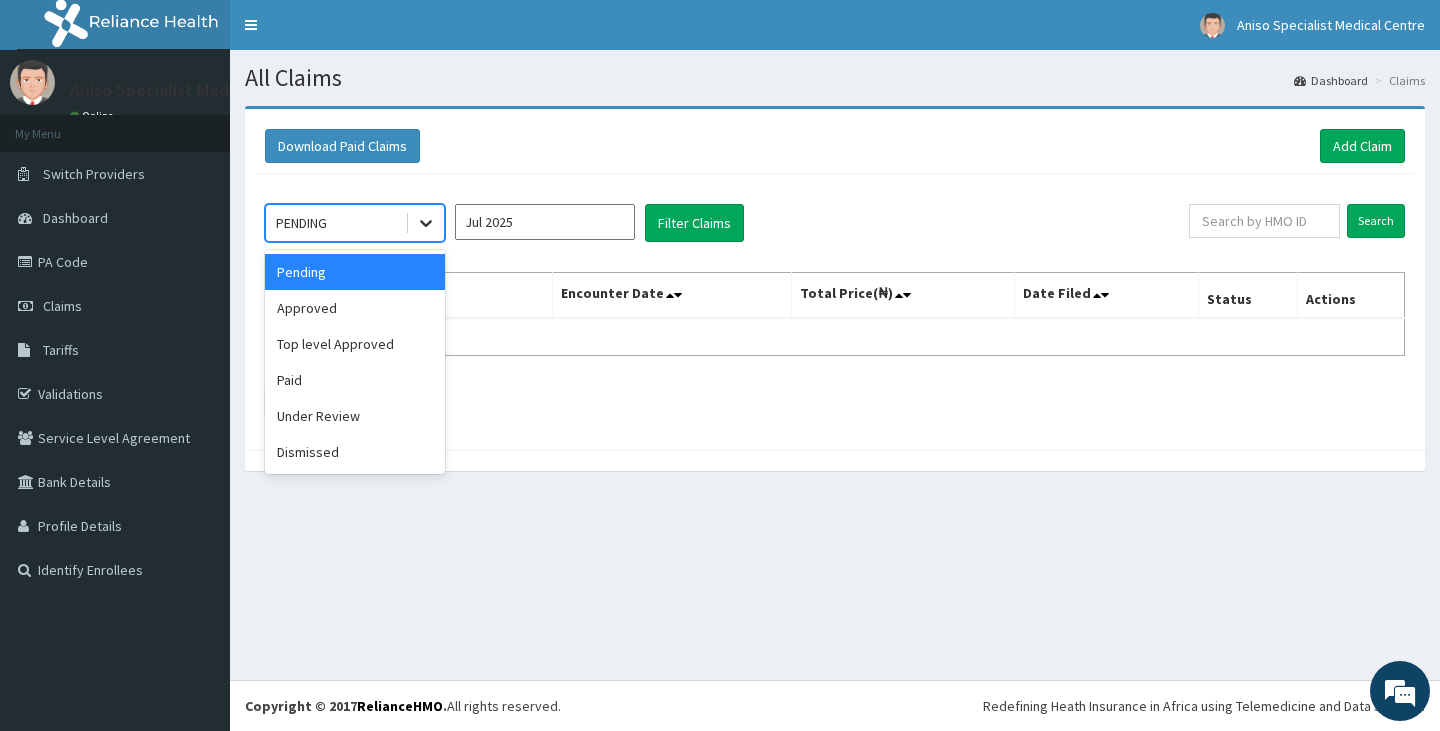 click 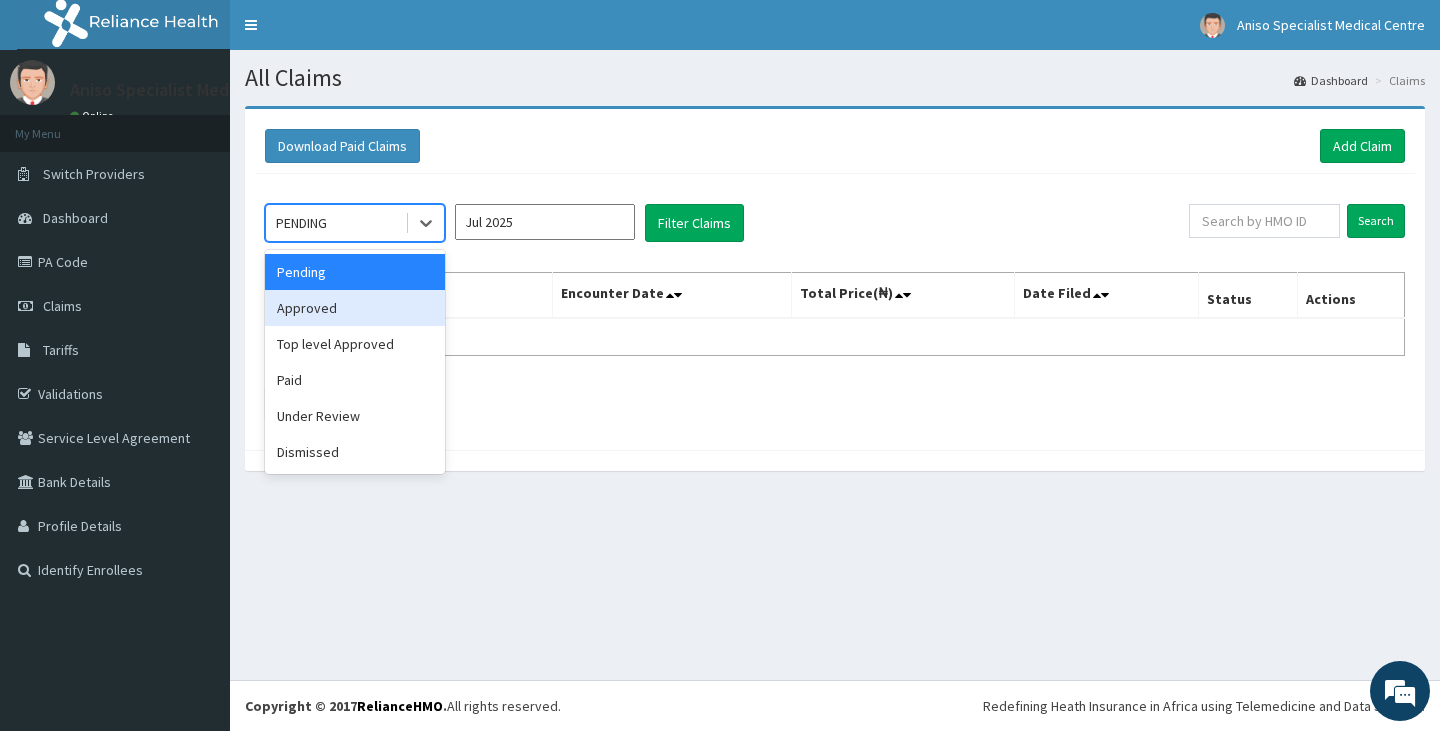 click on "Approved" at bounding box center (355, 308) 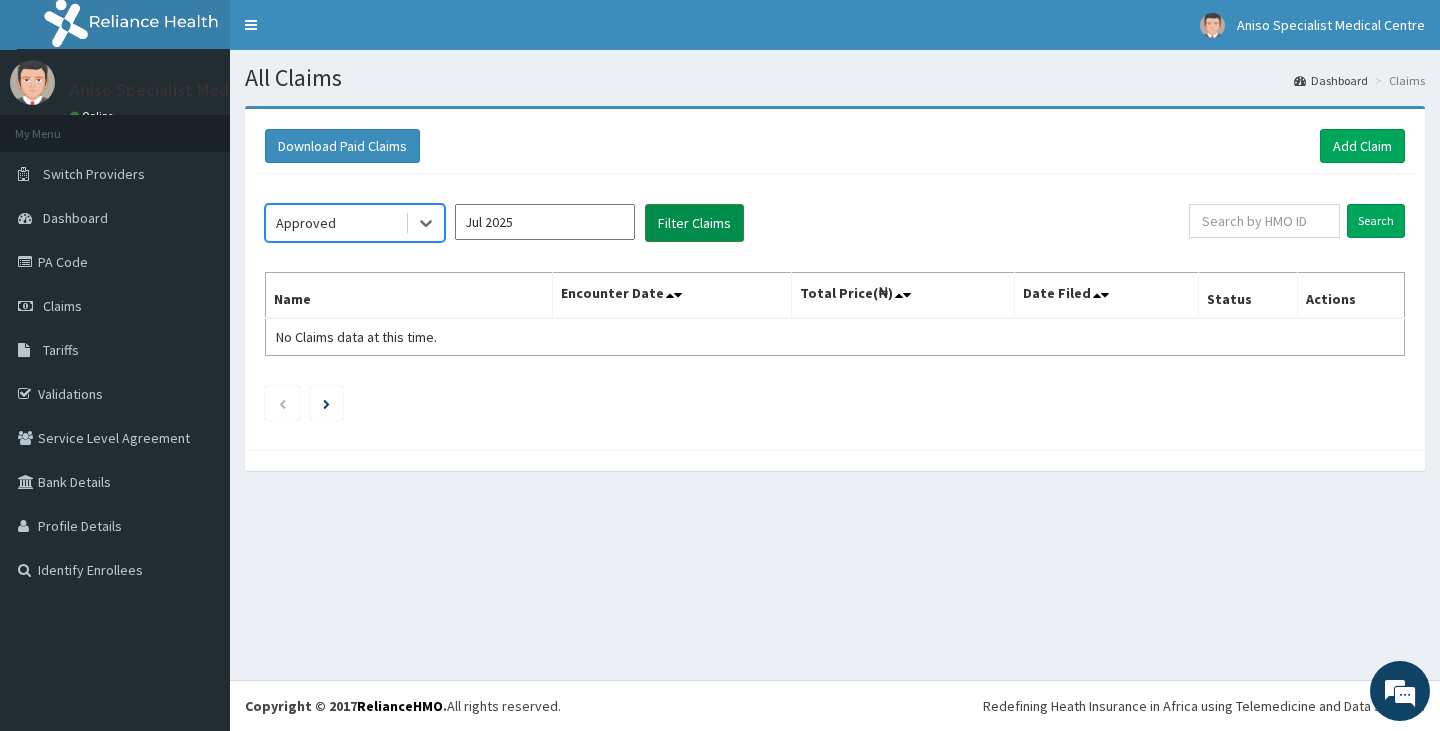 click on "Filter Claims" at bounding box center (694, 223) 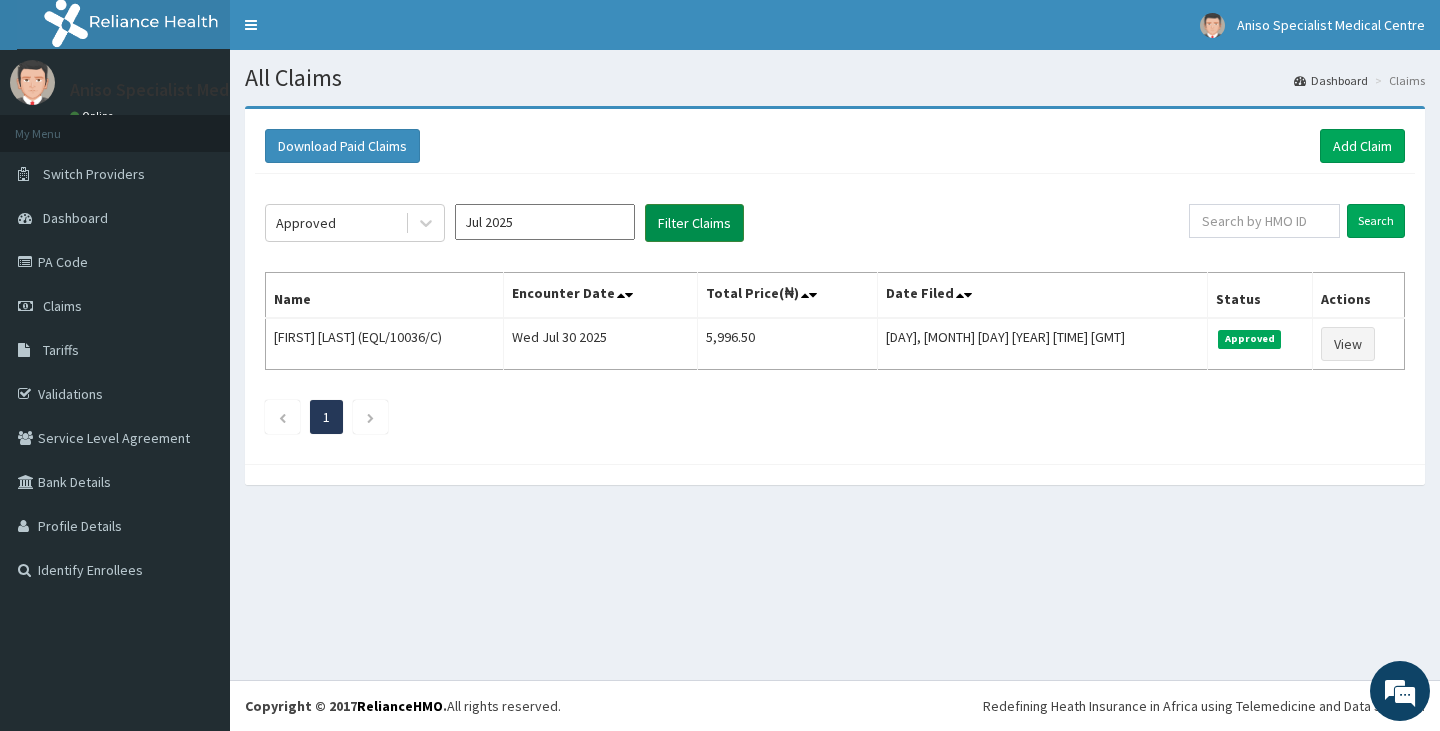 scroll, scrollTop: 0, scrollLeft: 0, axis: both 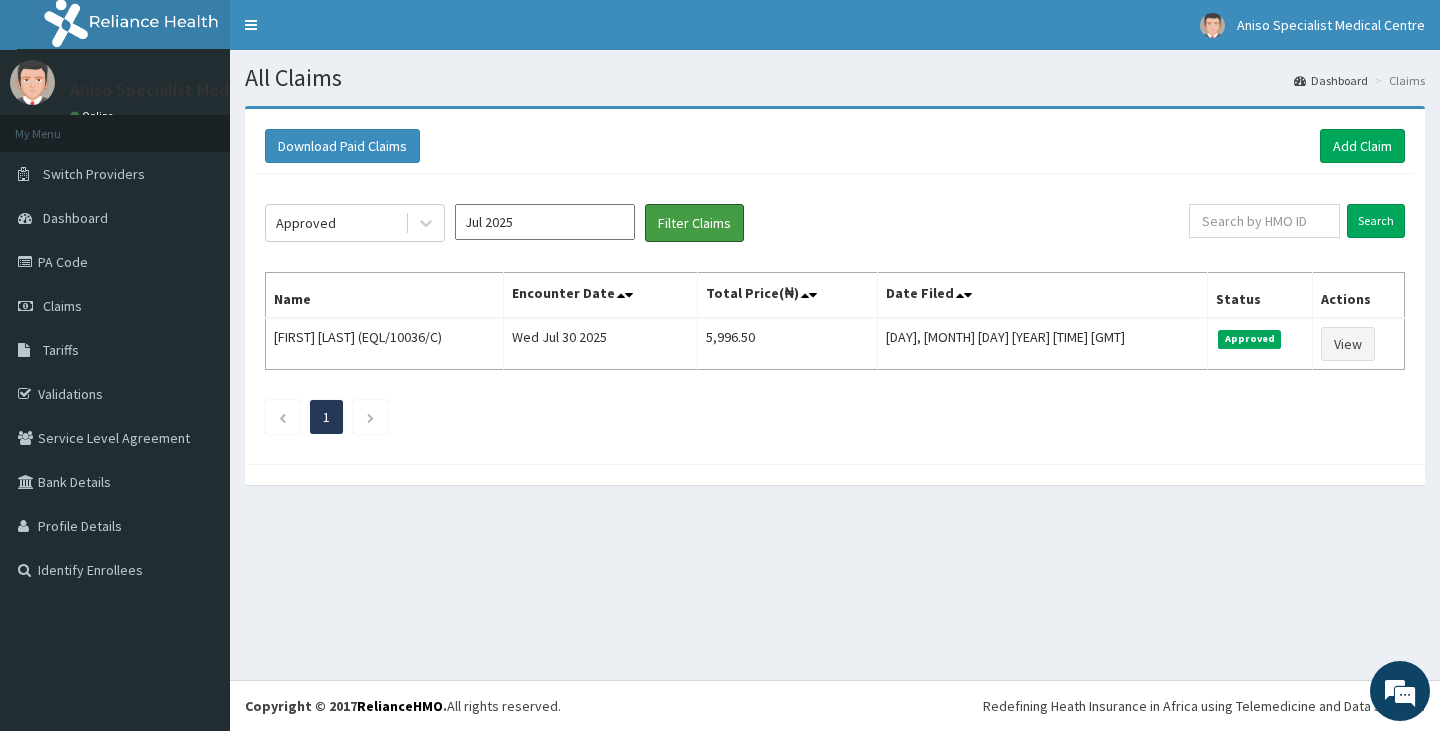 type 